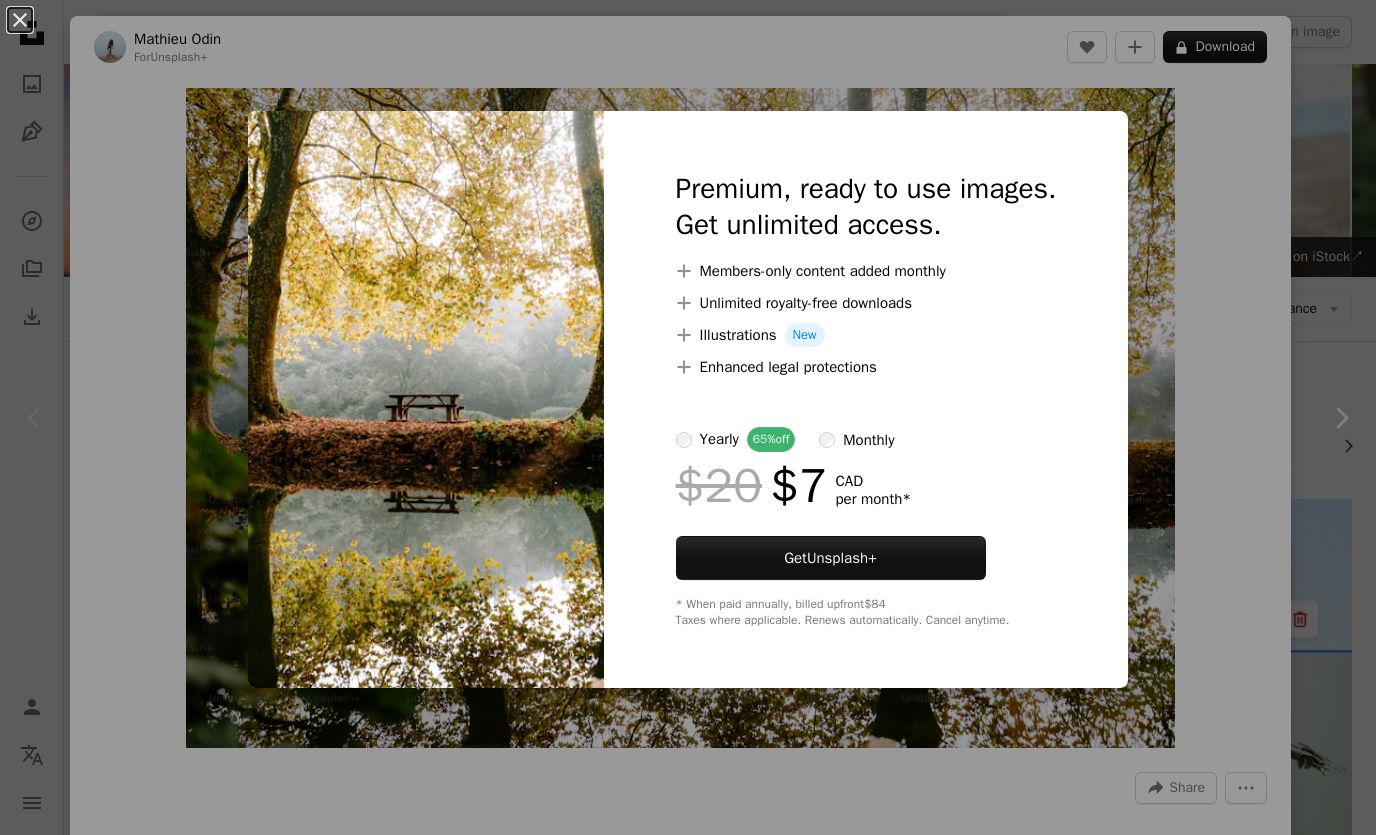 scroll, scrollTop: 57, scrollLeft: 0, axis: vertical 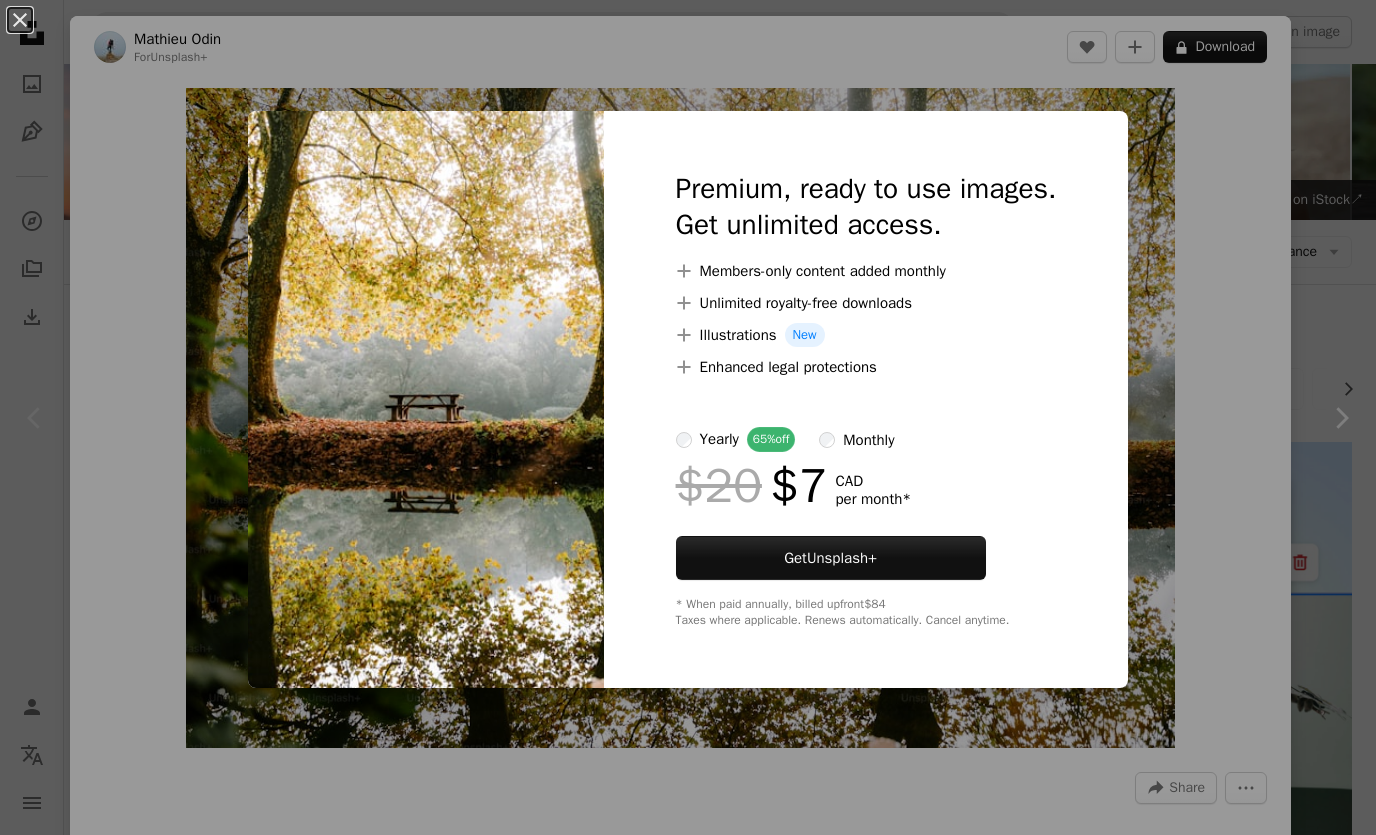click on "An X shape Premium, ready to use images. Get unlimited access. A plus sign Members-only content added monthly A plus sign Unlimited royalty-free downloads A plus sign Illustrations  New A plus sign Enhanced legal protections yearly 65%  off monthly $20   $7 CAD per month * Get  Unsplash+ * When paid annually, billed upfront  $84 Taxes where applicable. Renews automatically. Cancel anytime." at bounding box center [688, 417] 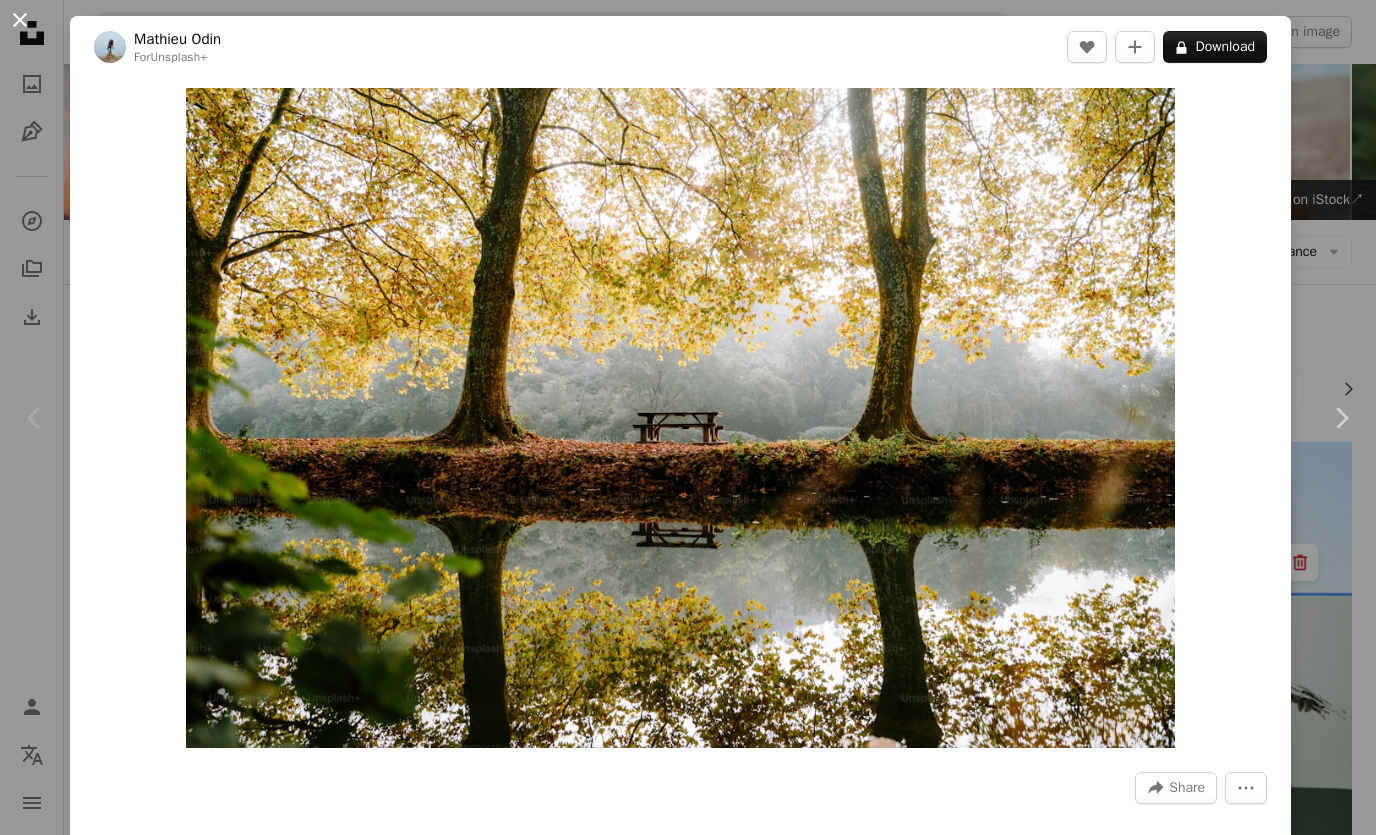 click on "An X shape" at bounding box center (20, 20) 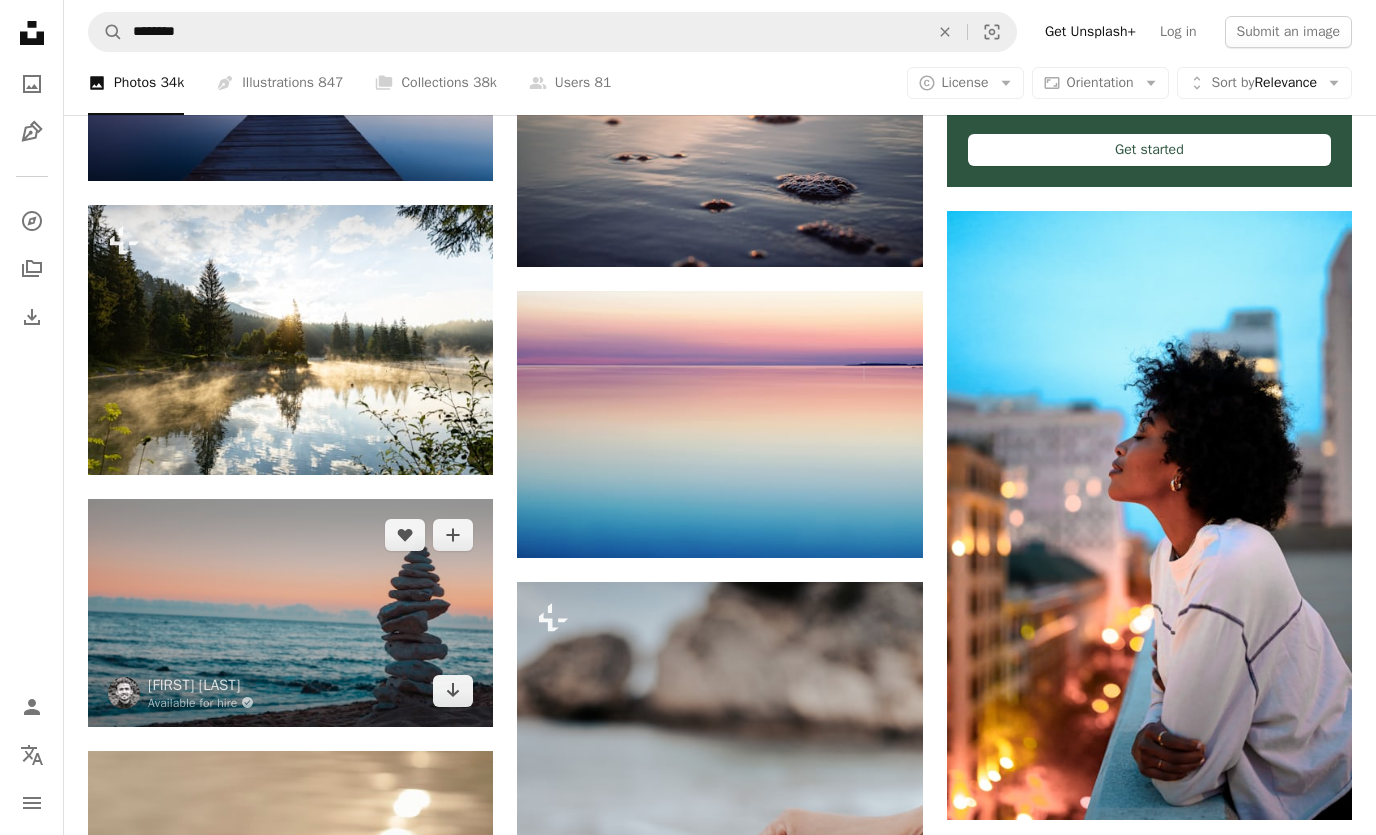 scroll, scrollTop: 841, scrollLeft: 0, axis: vertical 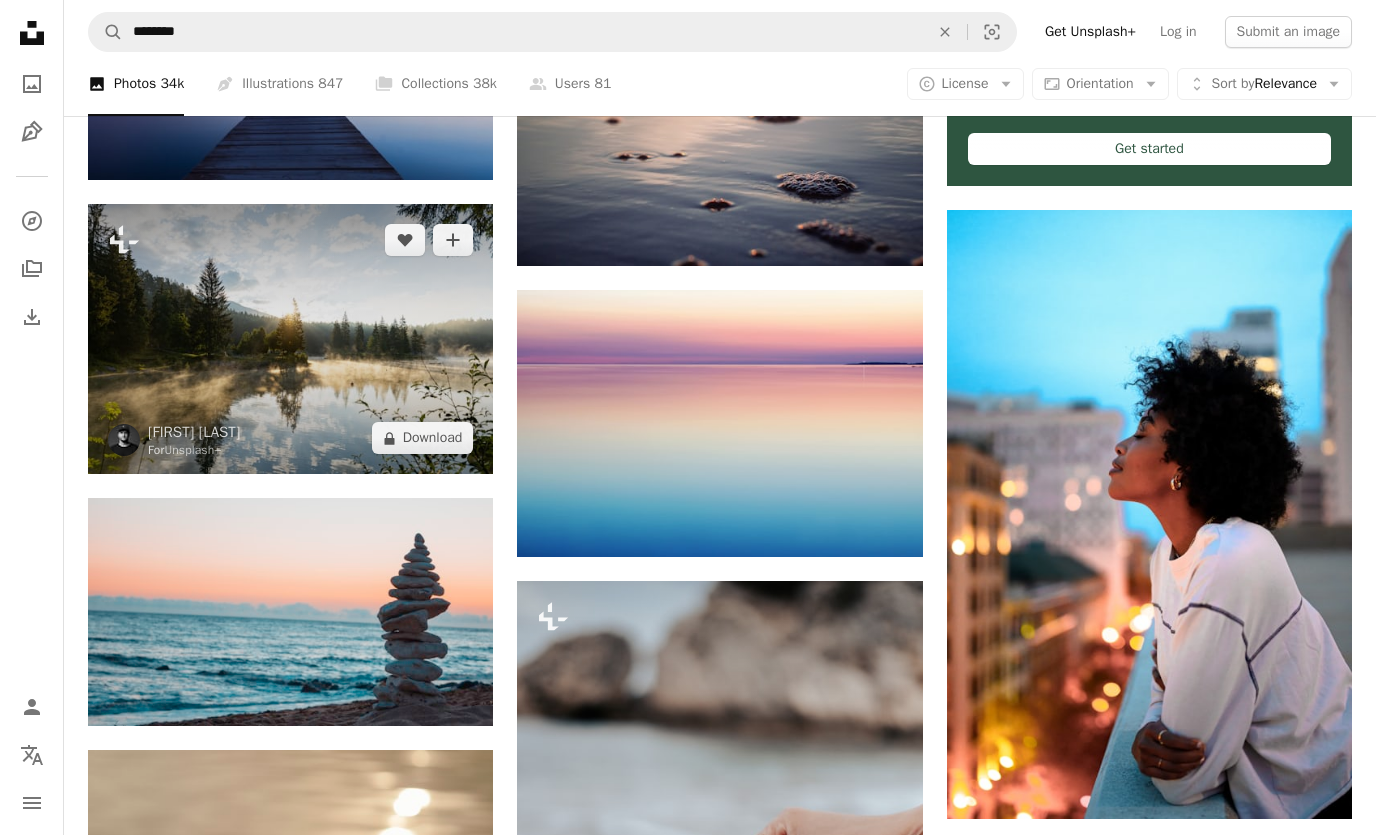 click at bounding box center (290, 339) 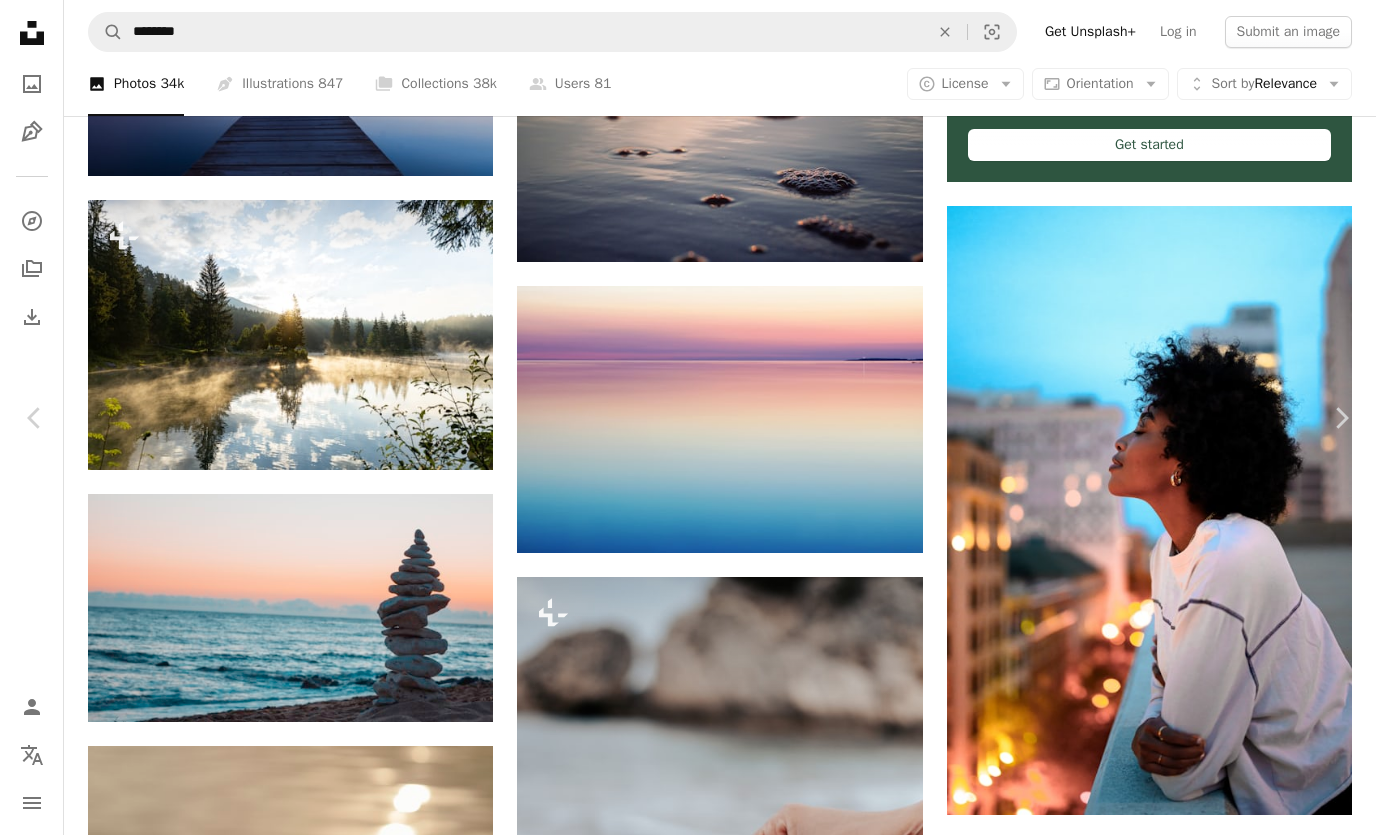 scroll, scrollTop: 841, scrollLeft: 0, axis: vertical 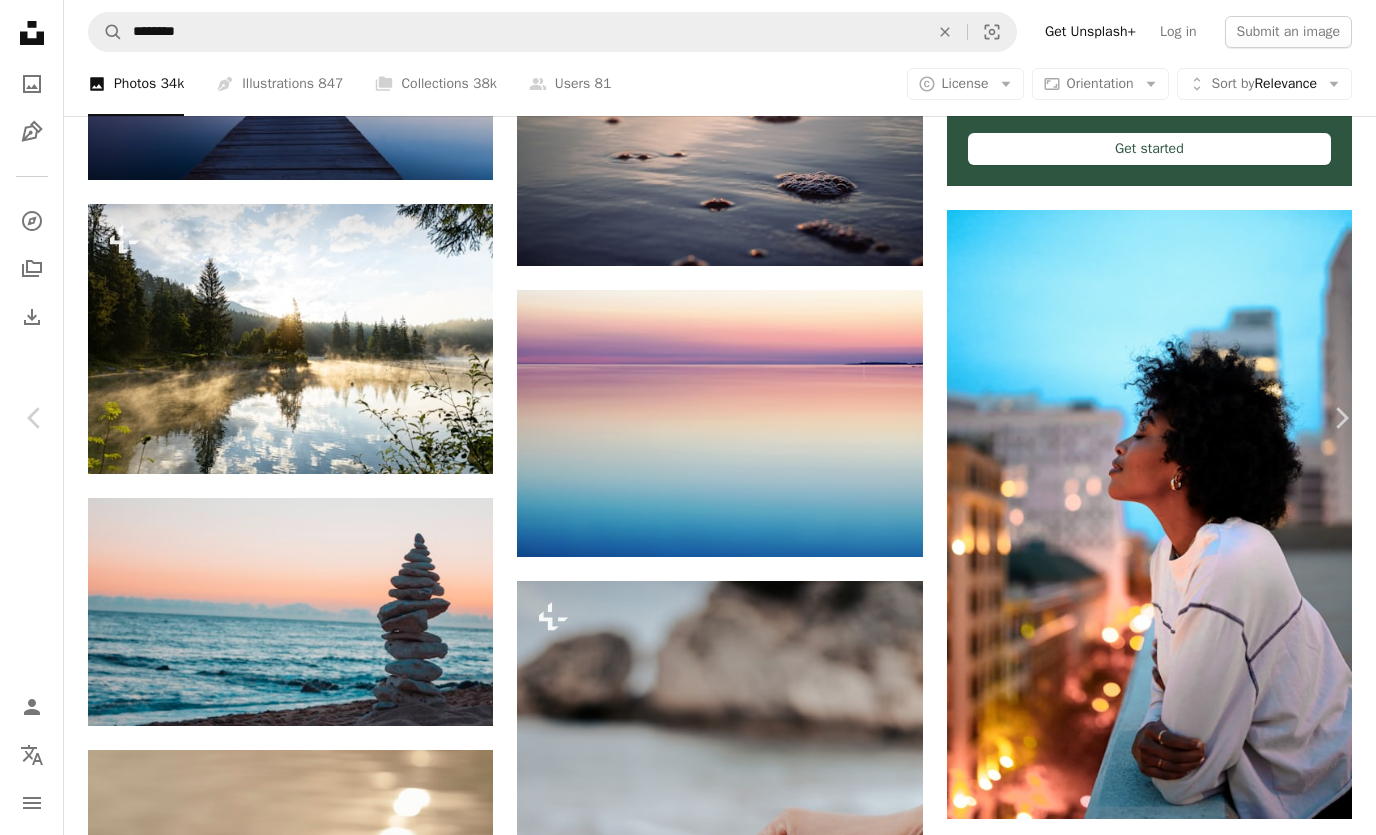 click on "An X shape" at bounding box center (20, 20) 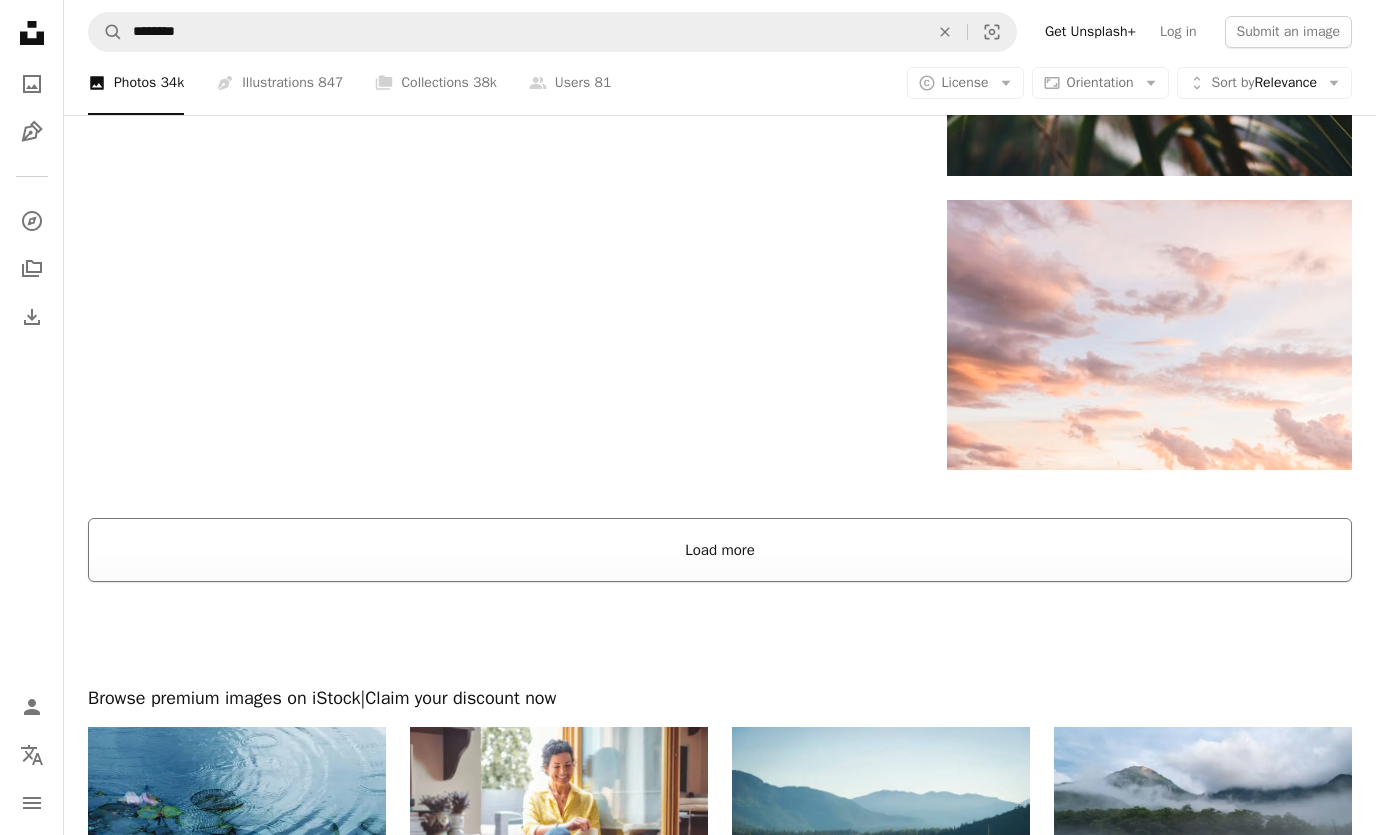 scroll, scrollTop: 2997, scrollLeft: 0, axis: vertical 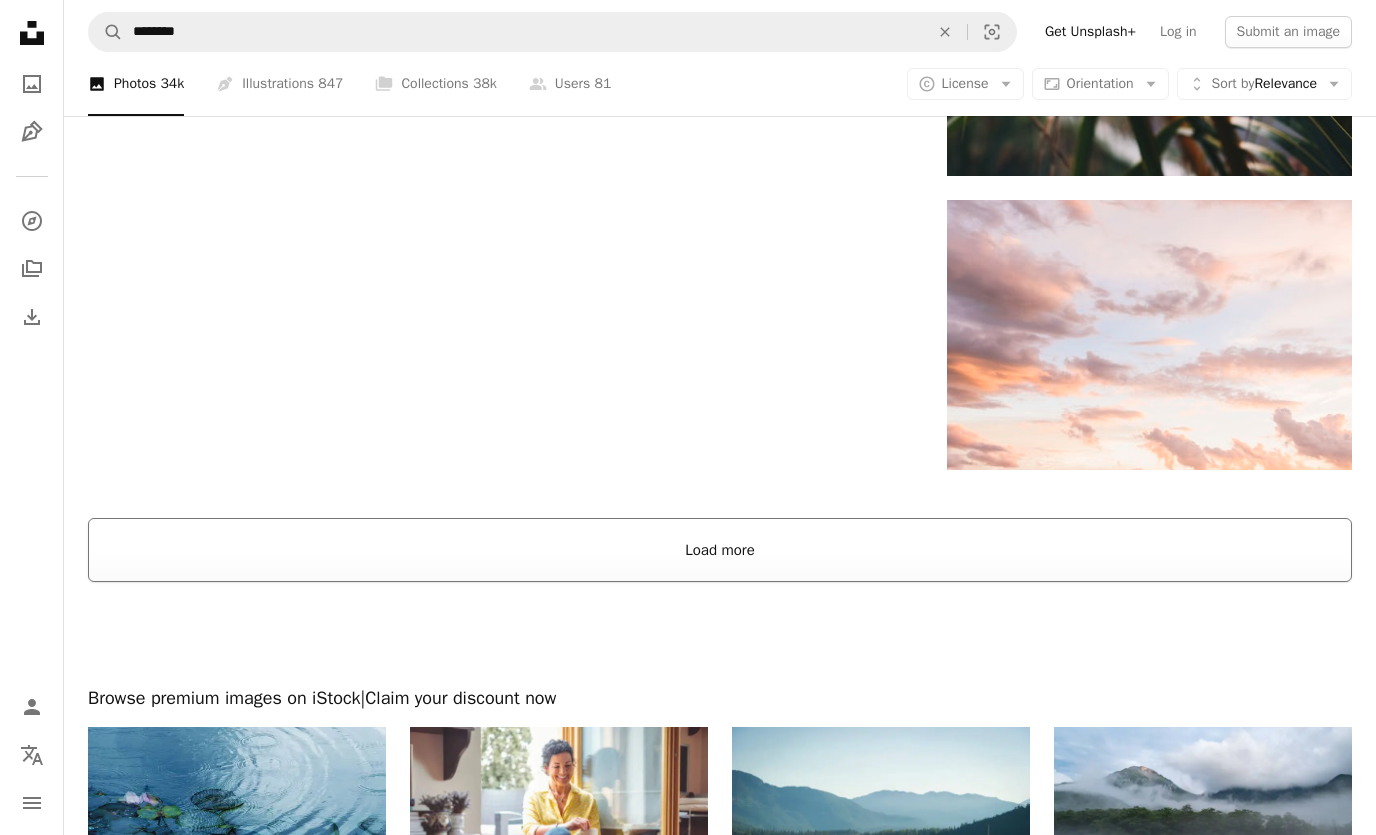 click on "Load more" at bounding box center [720, 550] 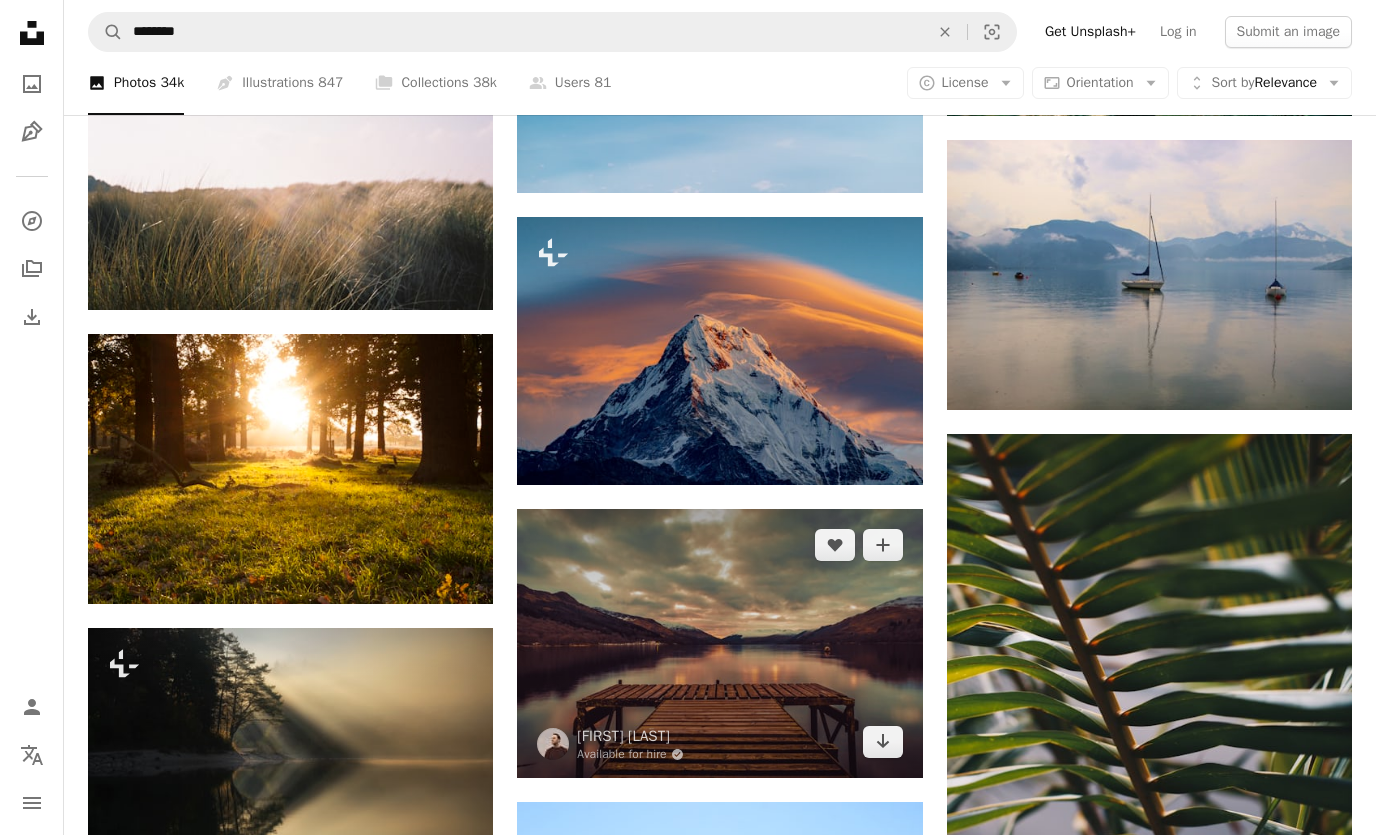 scroll, scrollTop: 2116, scrollLeft: 0, axis: vertical 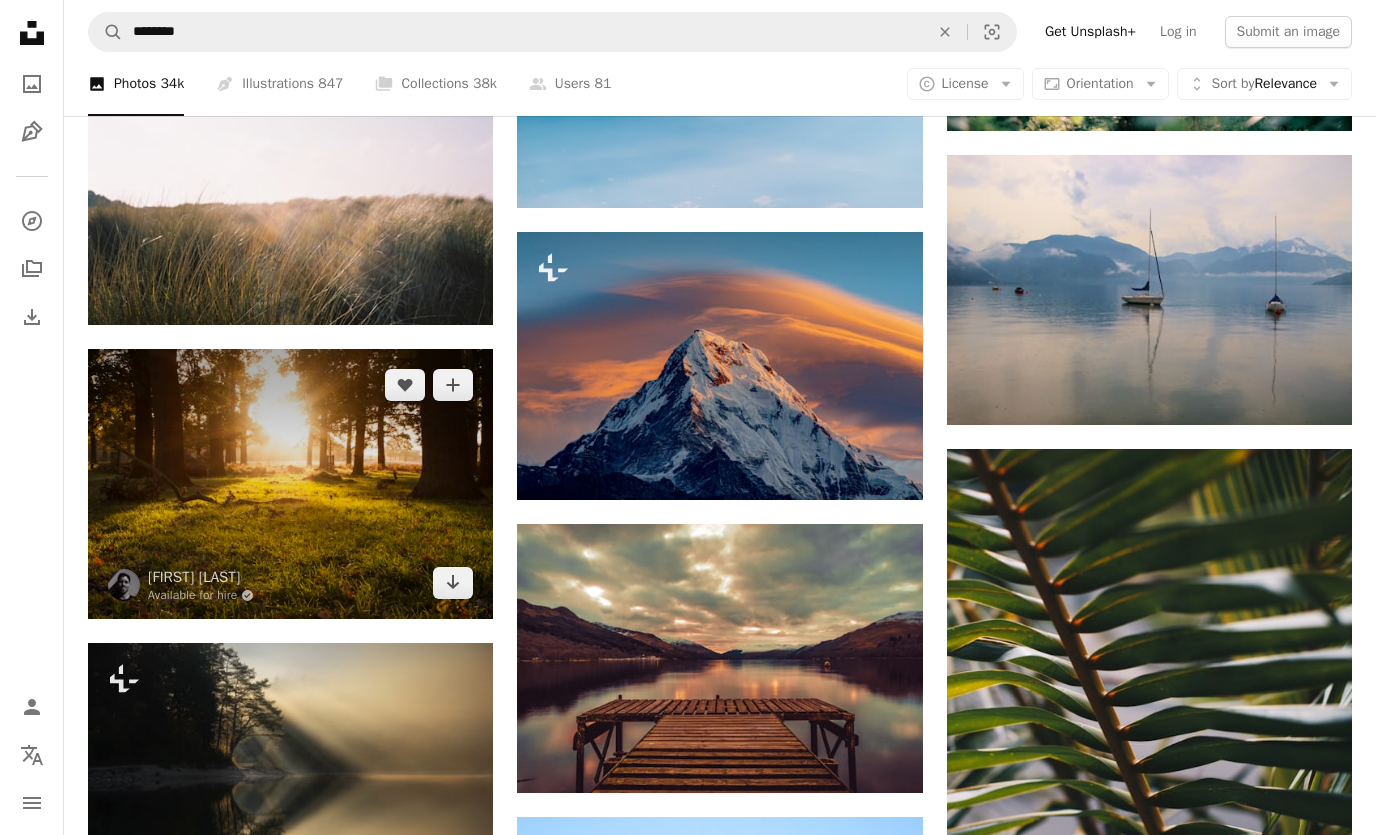 click at bounding box center [290, 484] 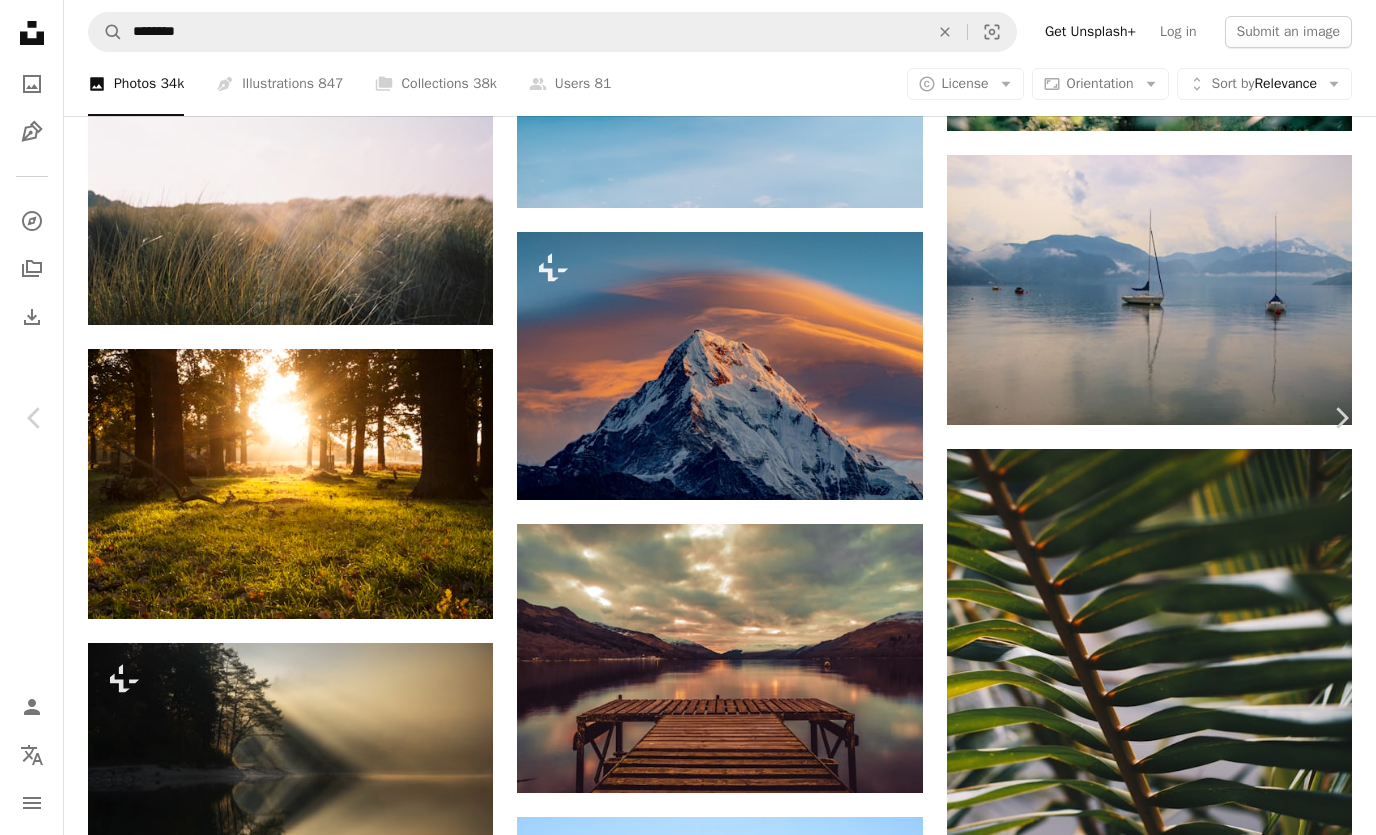 click on "Unsplash logo Unsplash Home A photo Pen Tool A compass A stack of folders Download Person Localization icon navigation menu A magnifying glass ******** An X shape Visual search Get Unsplash+ Log in Submit an image Browse premium images on iStock  |  20% off at iStock  ↗ Browse premium images on iStock 20% off at iStock  ↗ View more  ↗ View more on iStock  ↗ A photo Photos   34k Pen Tool Illustrations   847 A stack of folders Collections   38k A group of people Users   81 A copyright icon © License Arrow down Aspect ratio Orientation Arrow down Unfold Sort by  Relevance Arrow down Filters Filters Peaceful Chevron right calm nature outdoor person water background human ocean sea peace beach wallpaper Plus sign for Unsplash+ A heart A plus sign [FIRST] [LAST] For  Unsplash+ A lock Download A heart A plus sign [FIRST] [LAST] Arrow pointing down Plus sign for Unsplash+ A heart A plus sign [FIRST] [LAST] For  Unsplash+ A lock Download A heart A plus sign [FIRST] [LAST]" at bounding box center (688, 985) 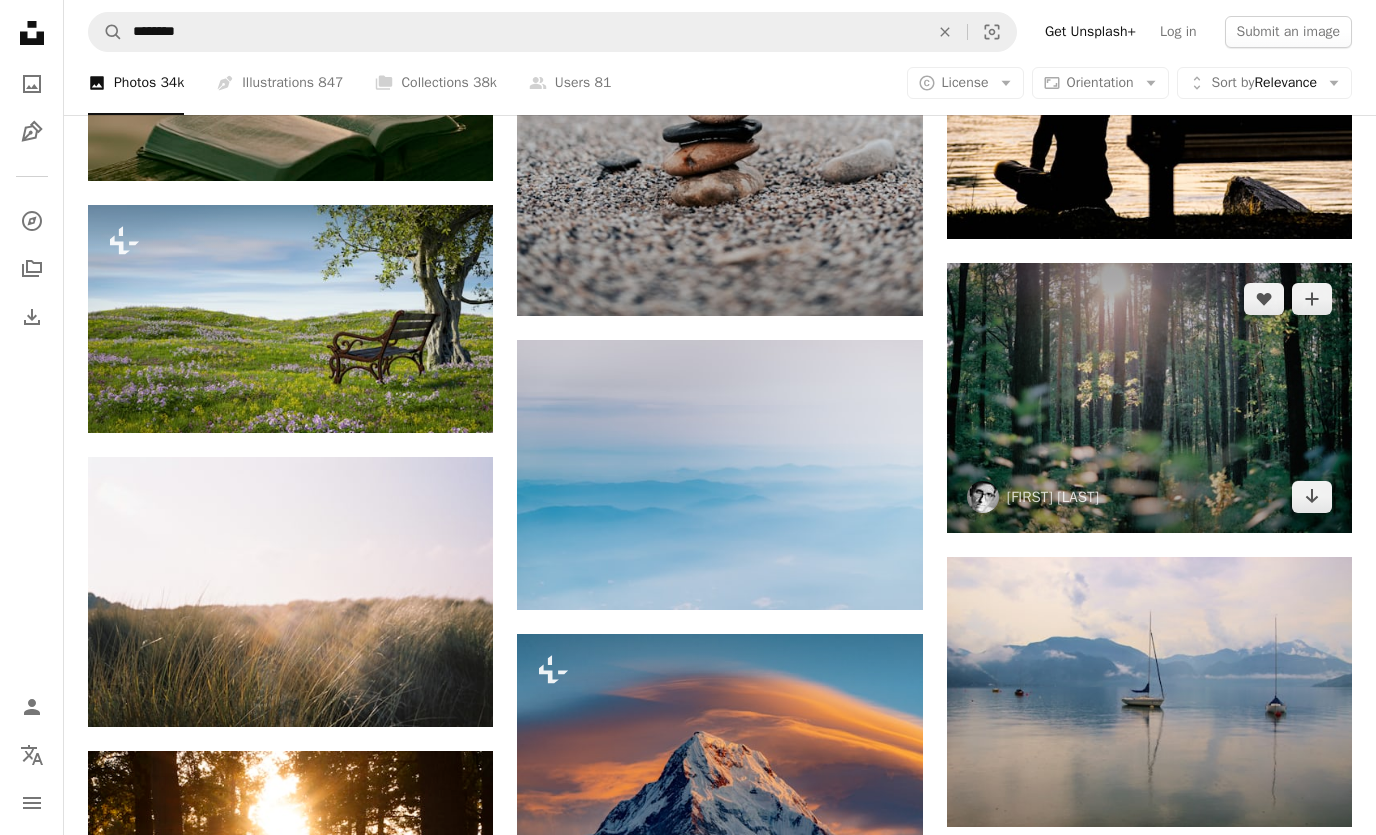 scroll, scrollTop: 1714, scrollLeft: 0, axis: vertical 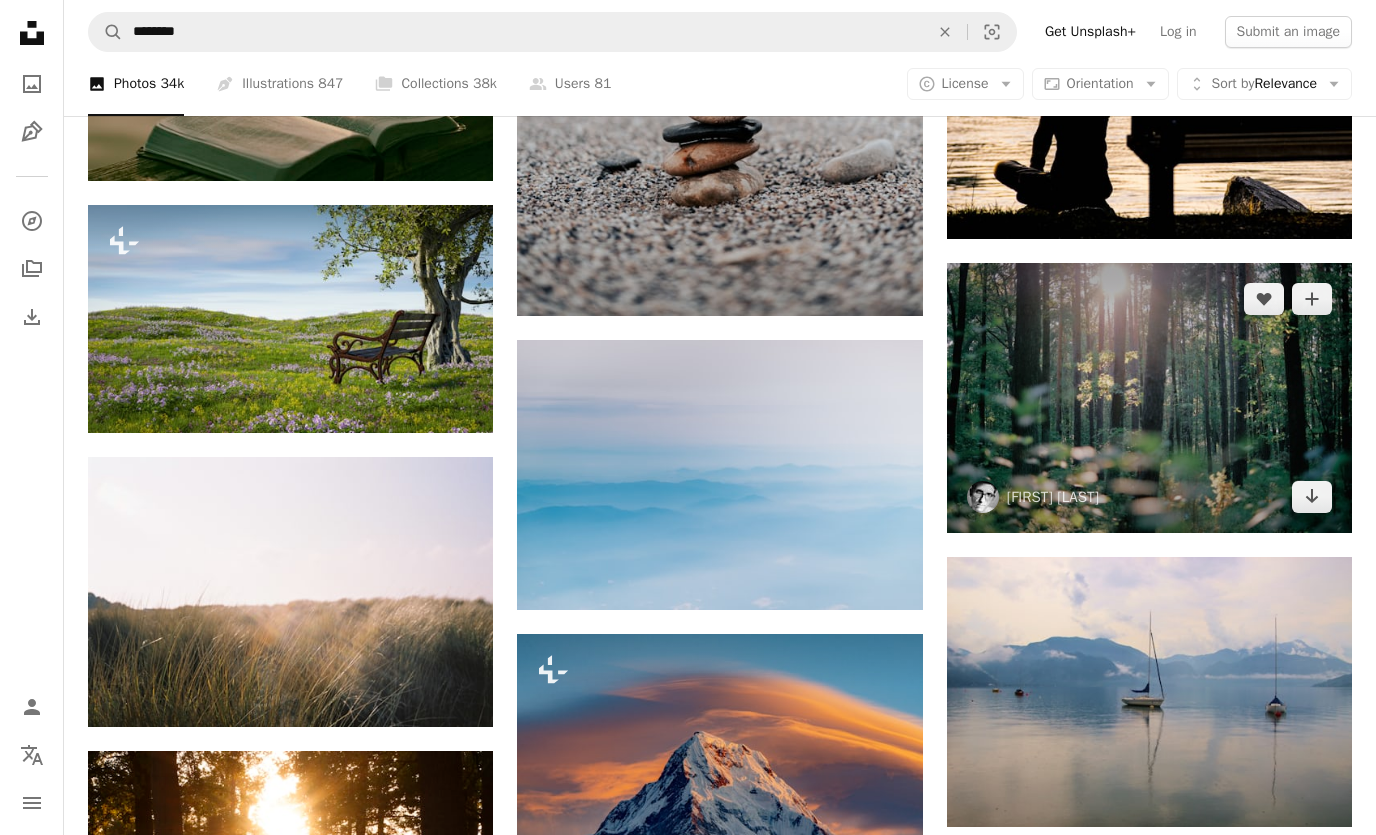 click at bounding box center [1149, 398] 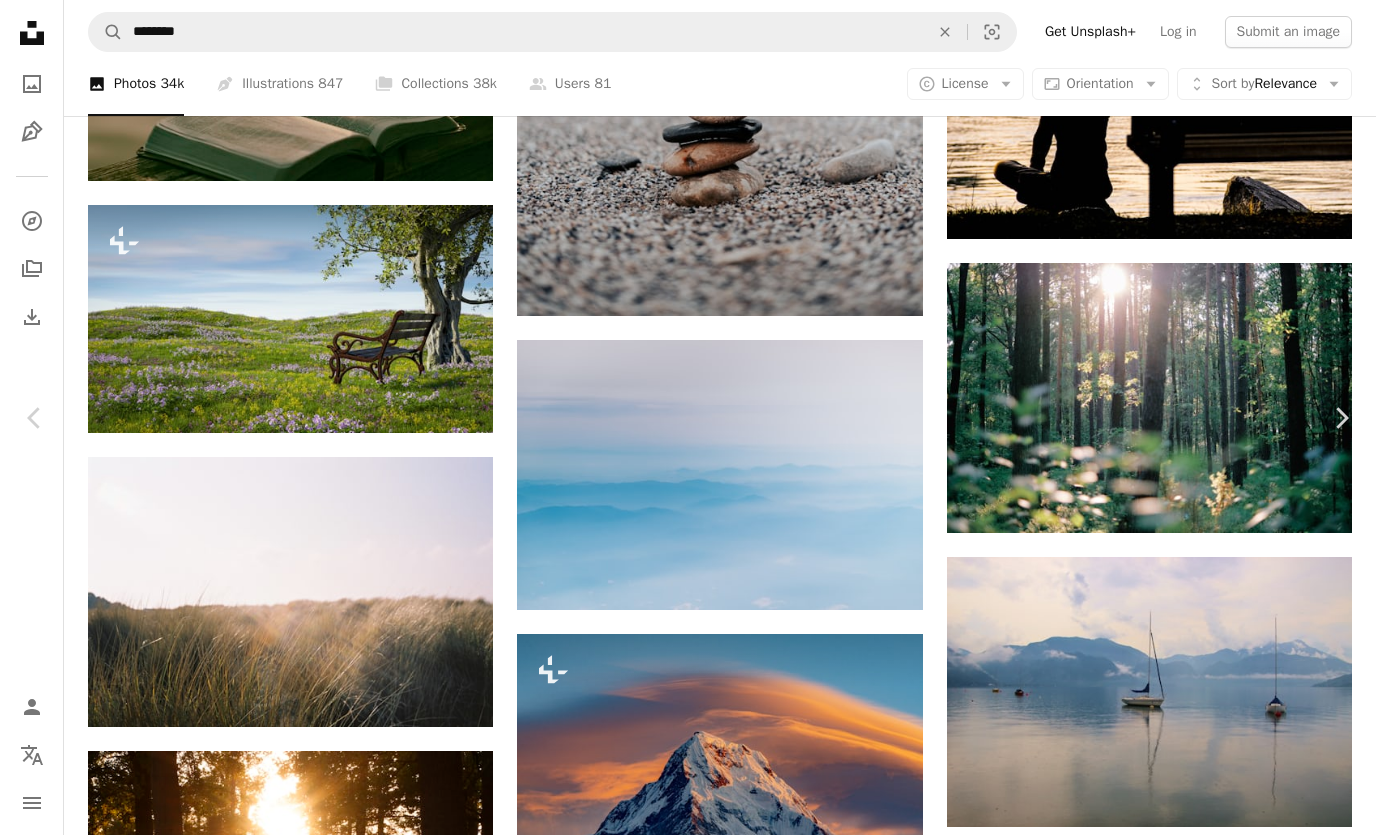 click on "An X shape" at bounding box center (20, 20) 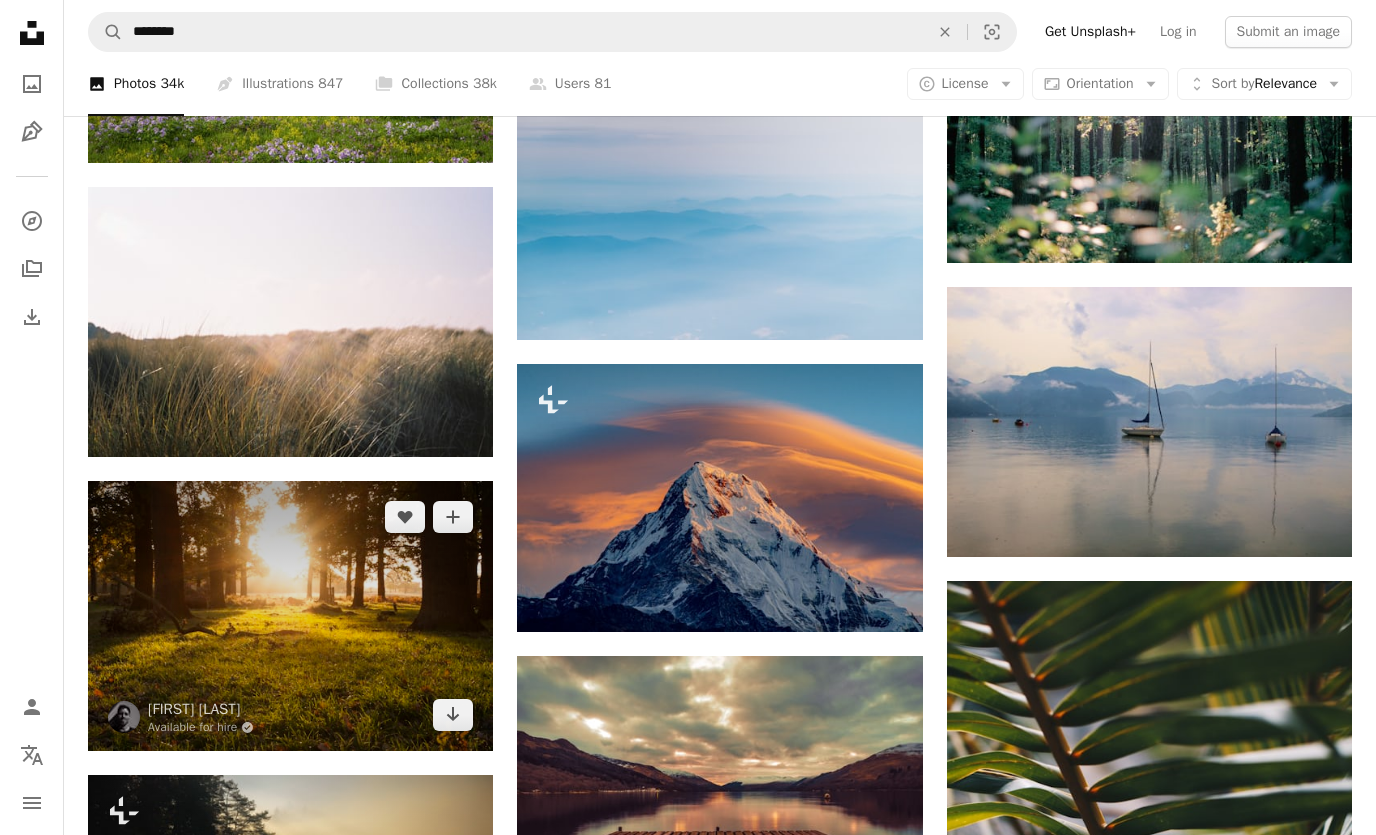 scroll, scrollTop: 2003, scrollLeft: 0, axis: vertical 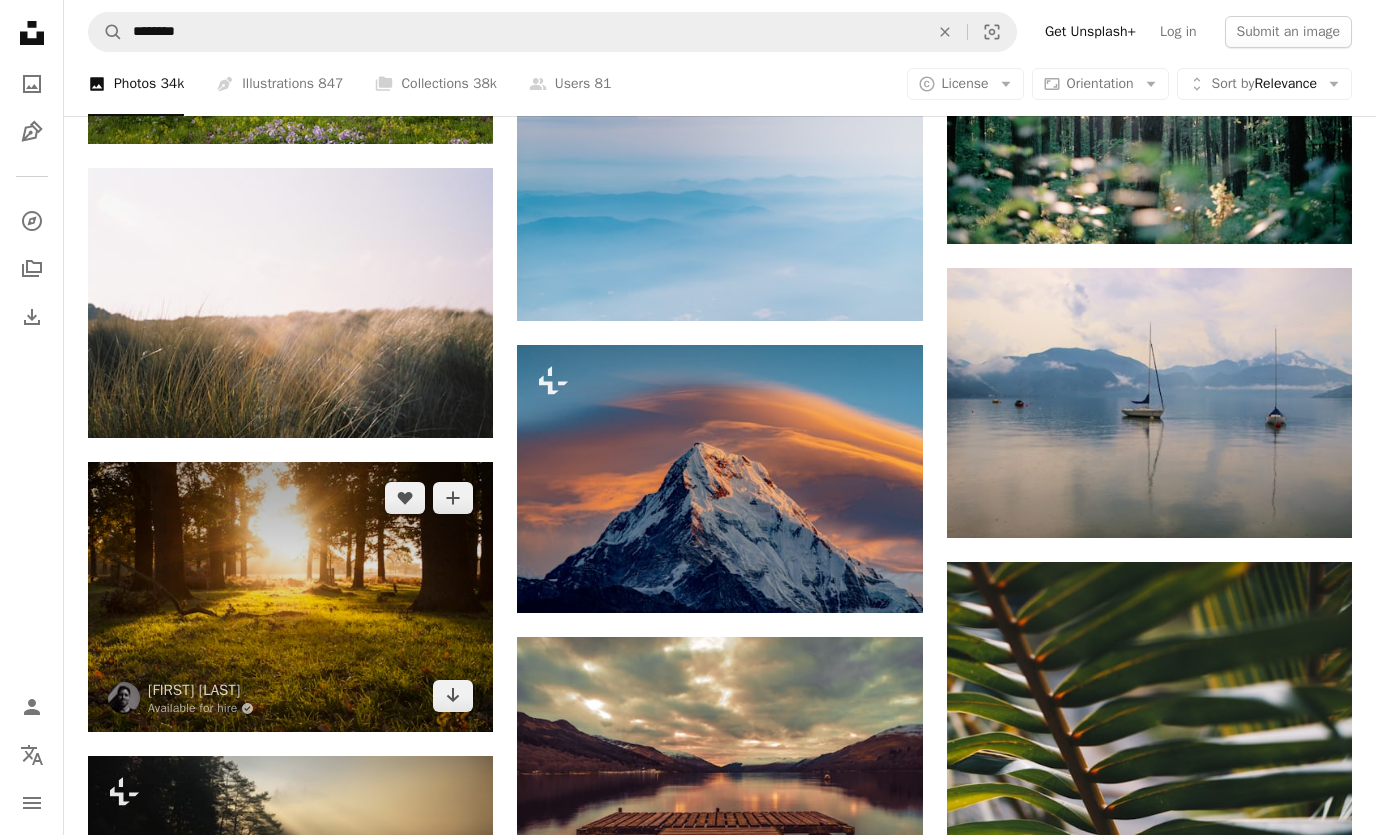 click at bounding box center [290, 597] 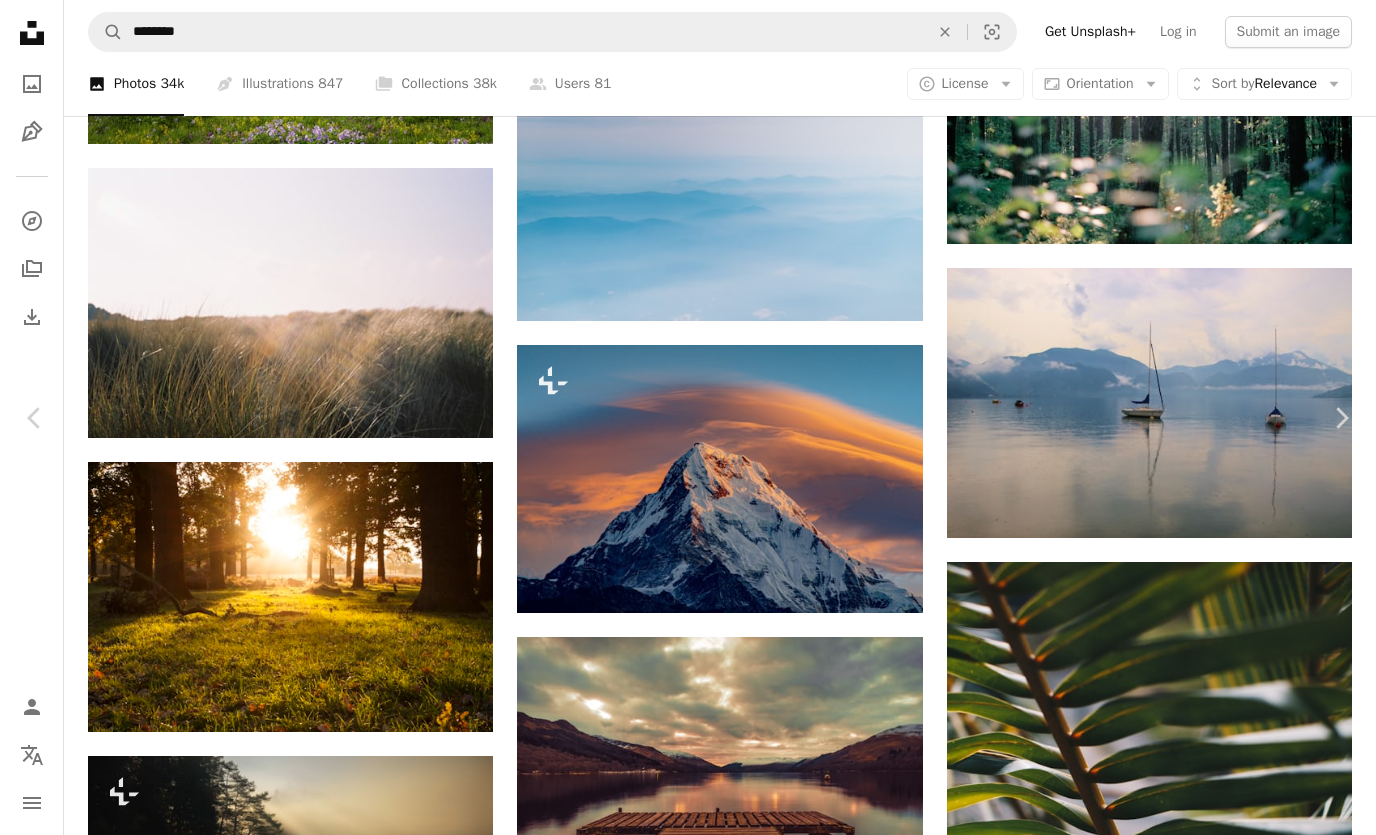 click on "Download free" at bounding box center (1177, 4247) 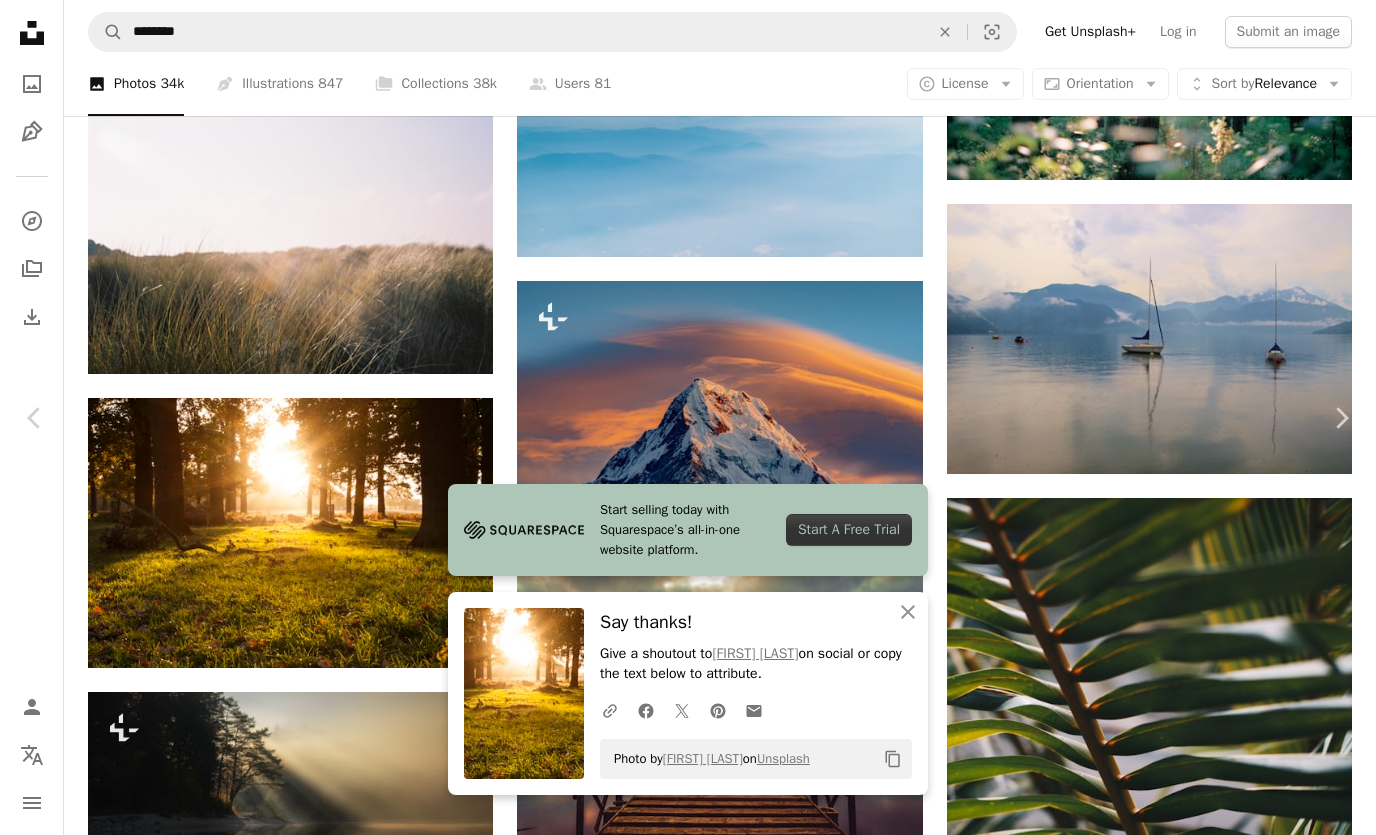 click on "An X shape" at bounding box center [20, 20] 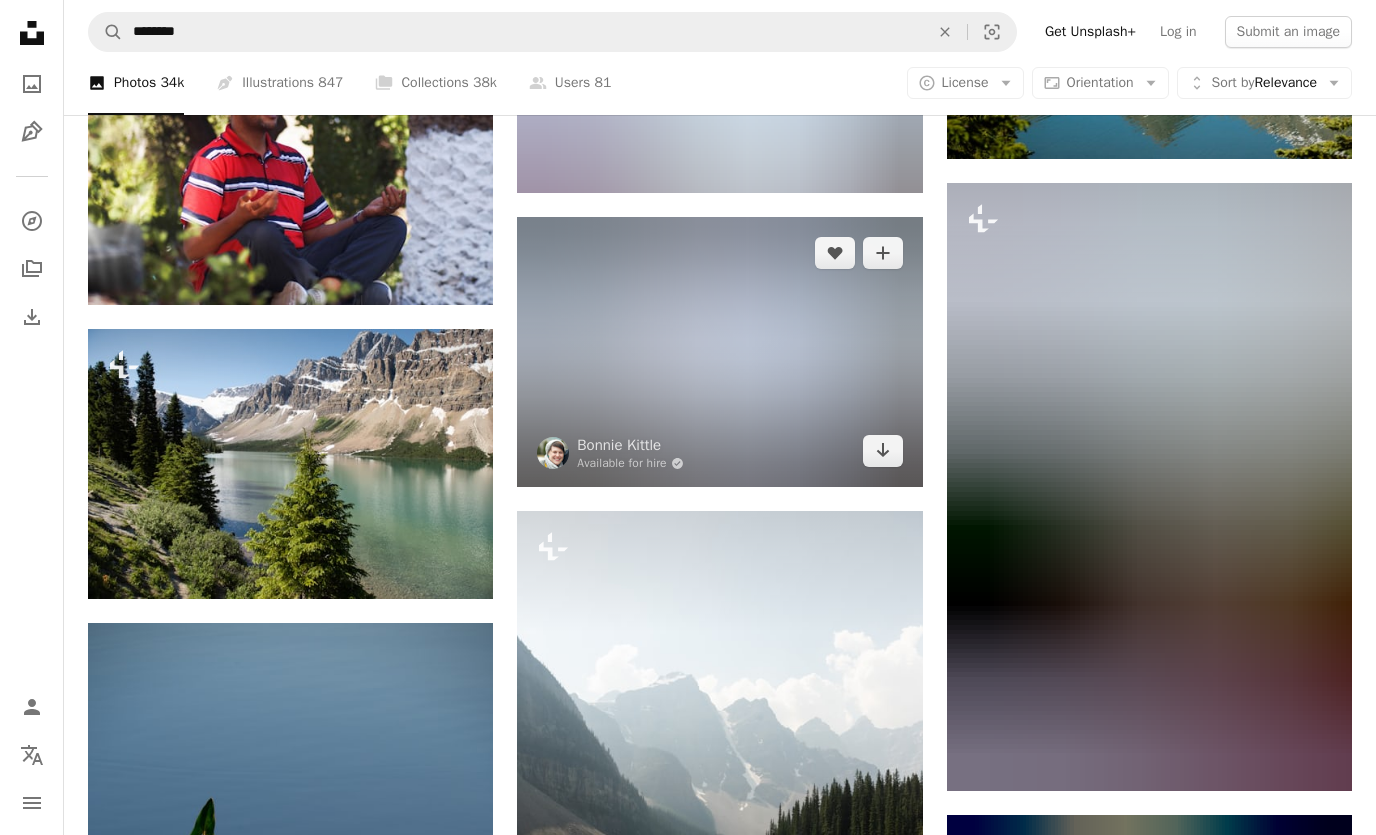 scroll, scrollTop: 18125, scrollLeft: 0, axis: vertical 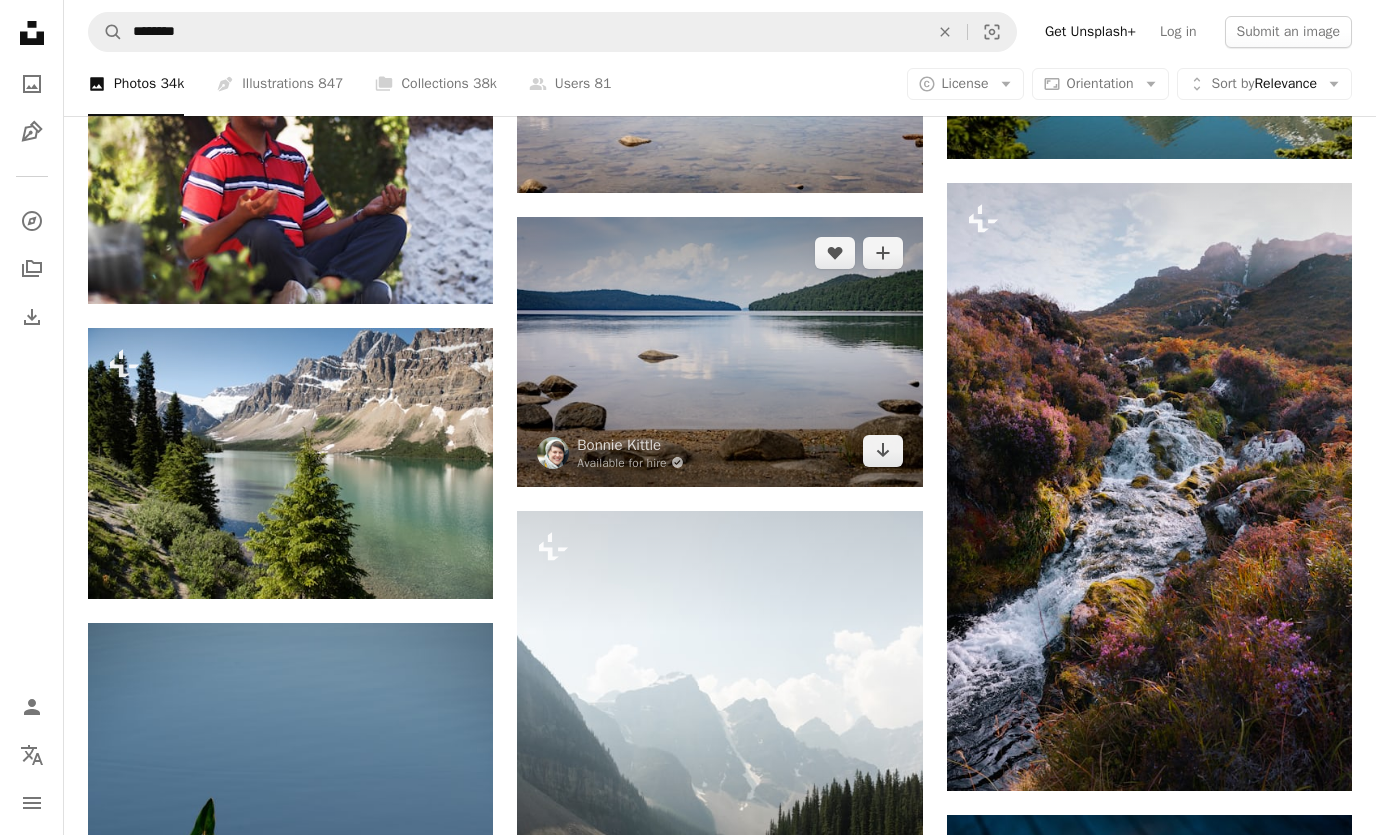 click at bounding box center (719, 352) 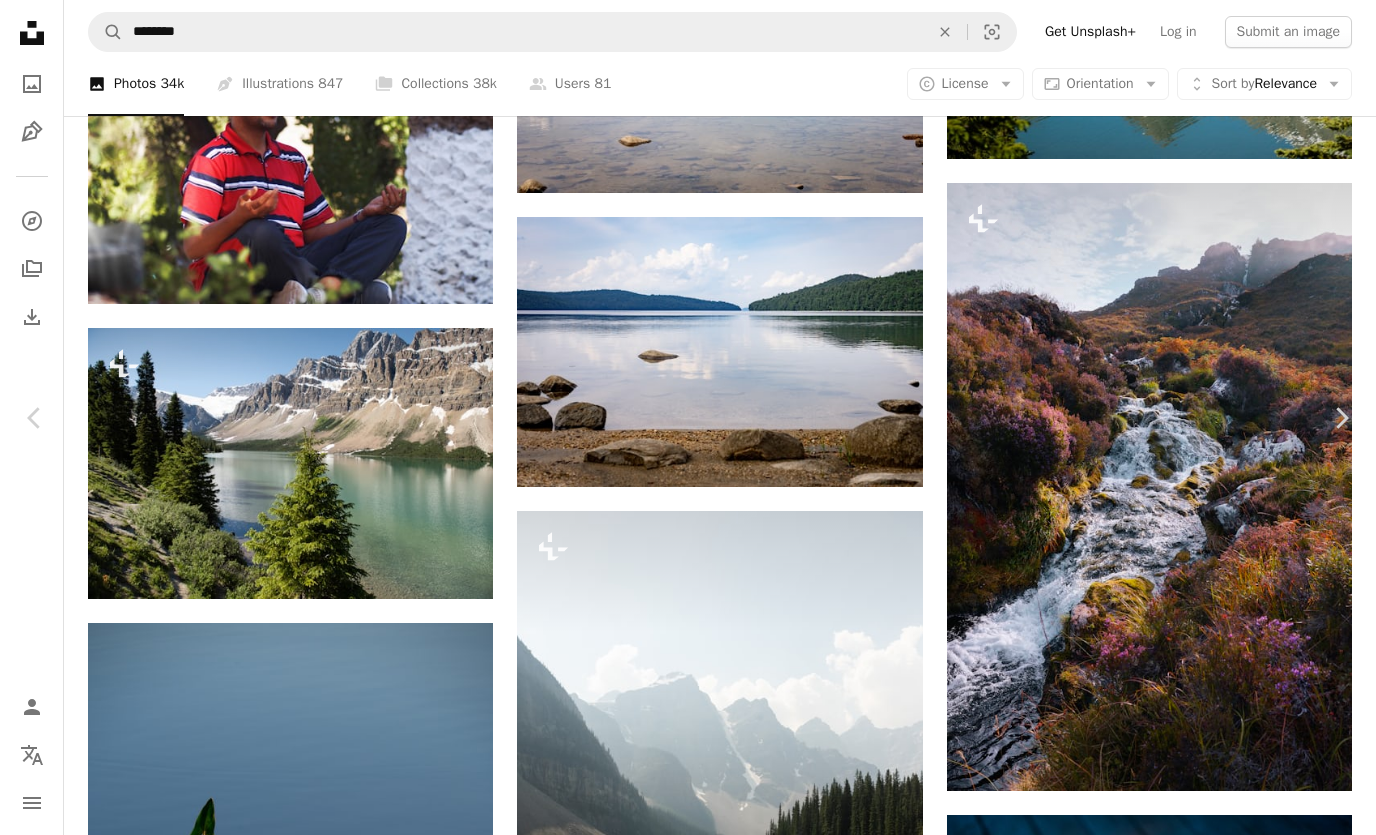 scroll, scrollTop: 555, scrollLeft: 0, axis: vertical 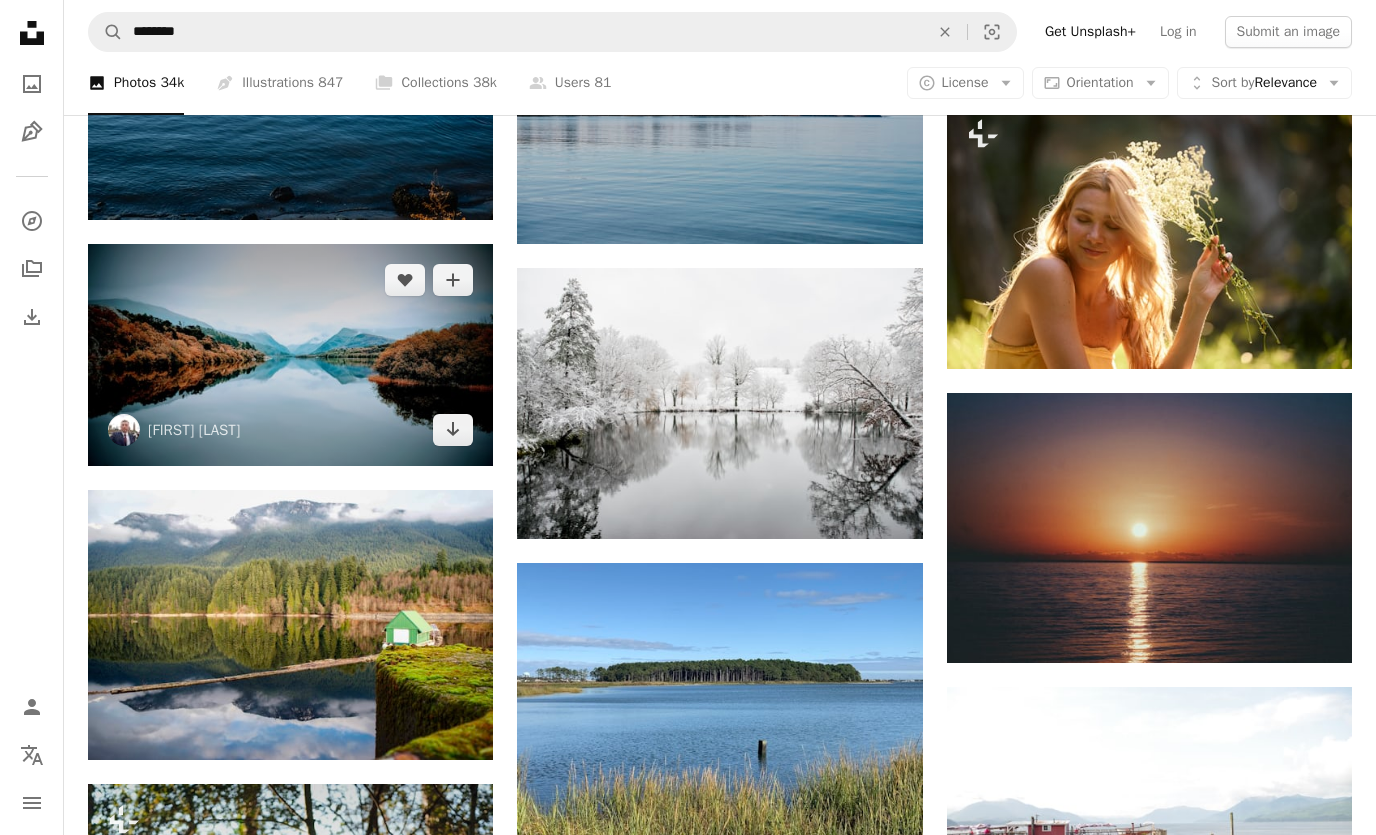 click at bounding box center [290, 355] 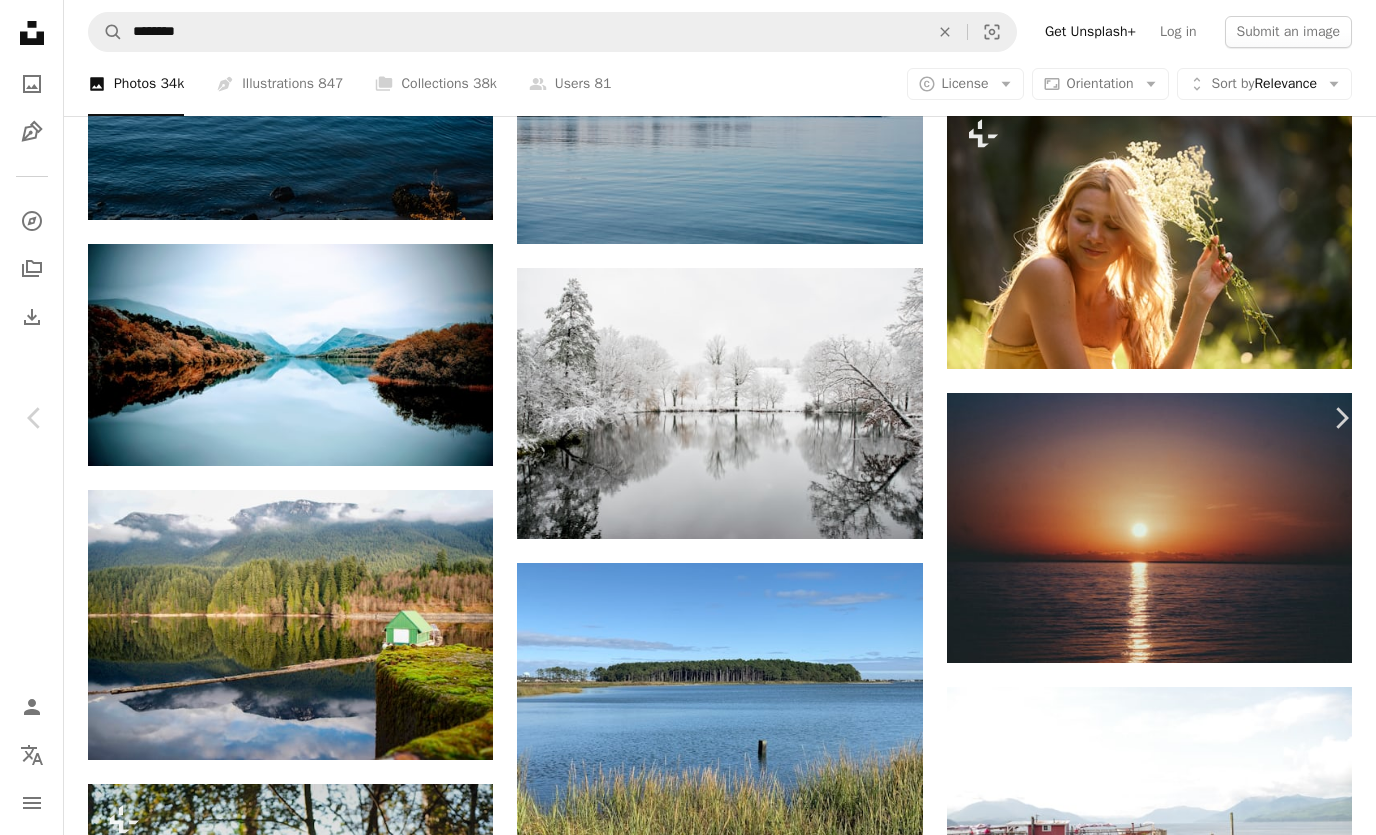 click on "Download free" at bounding box center [1177, 4007] 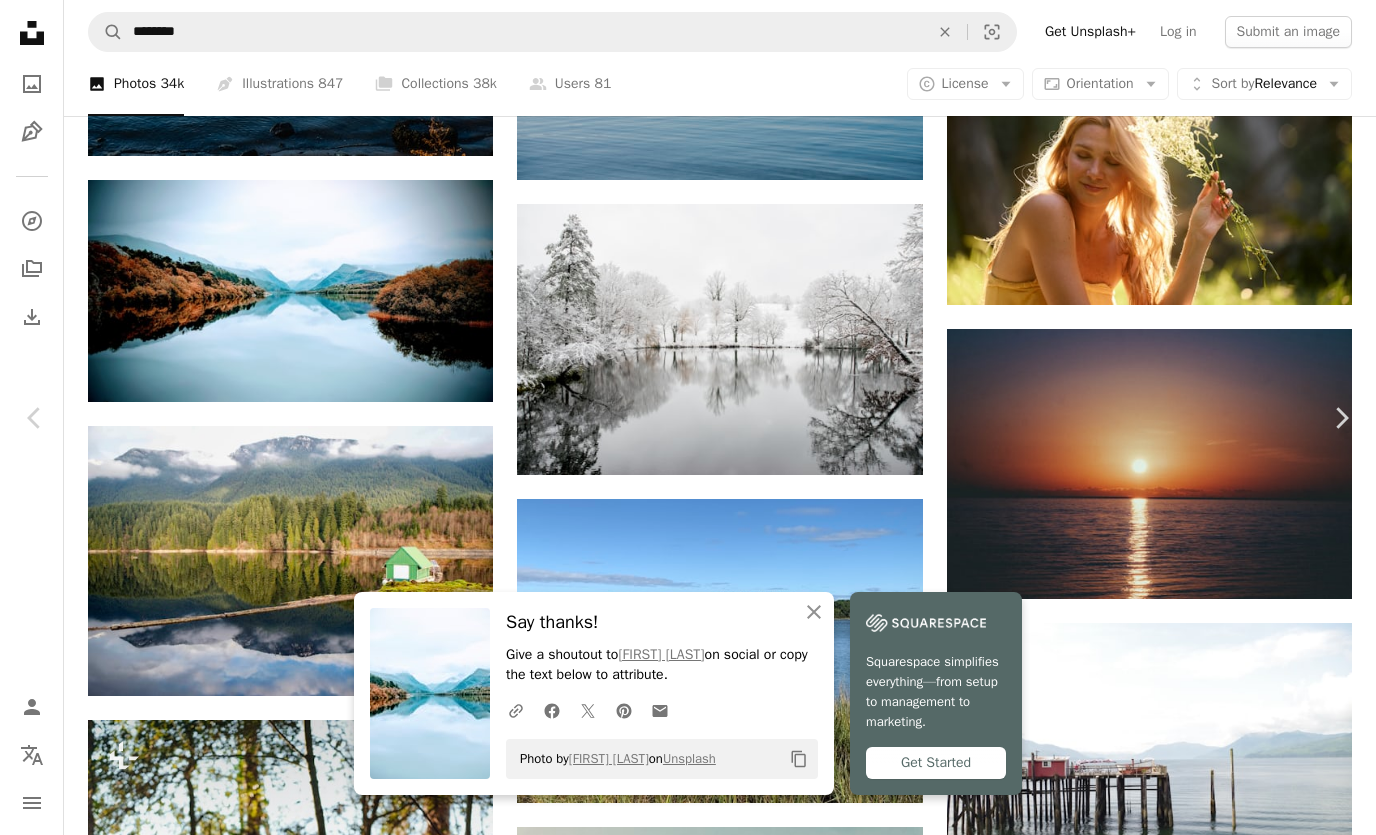 click on "An X shape" at bounding box center (20, 20) 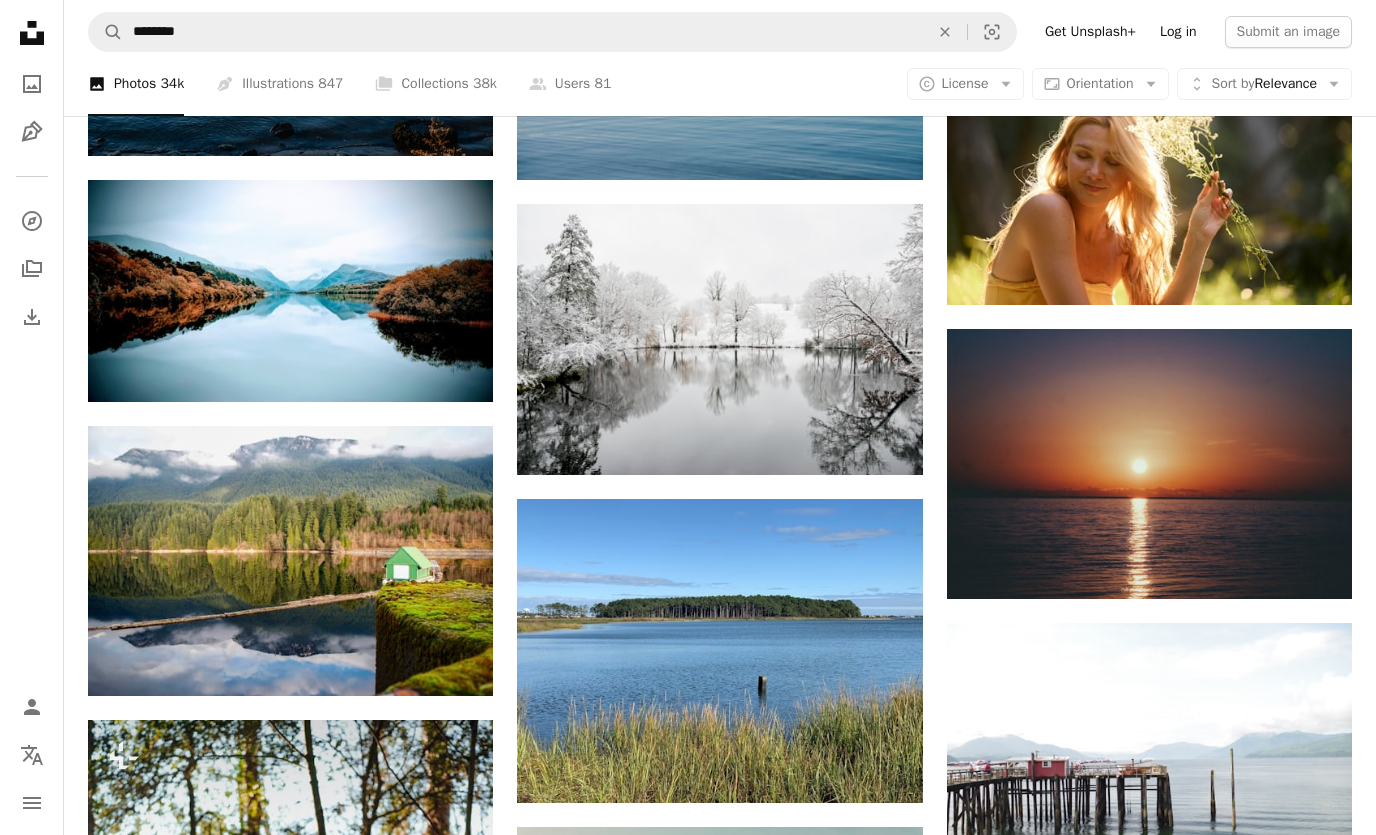 scroll, scrollTop: 25408, scrollLeft: 0, axis: vertical 